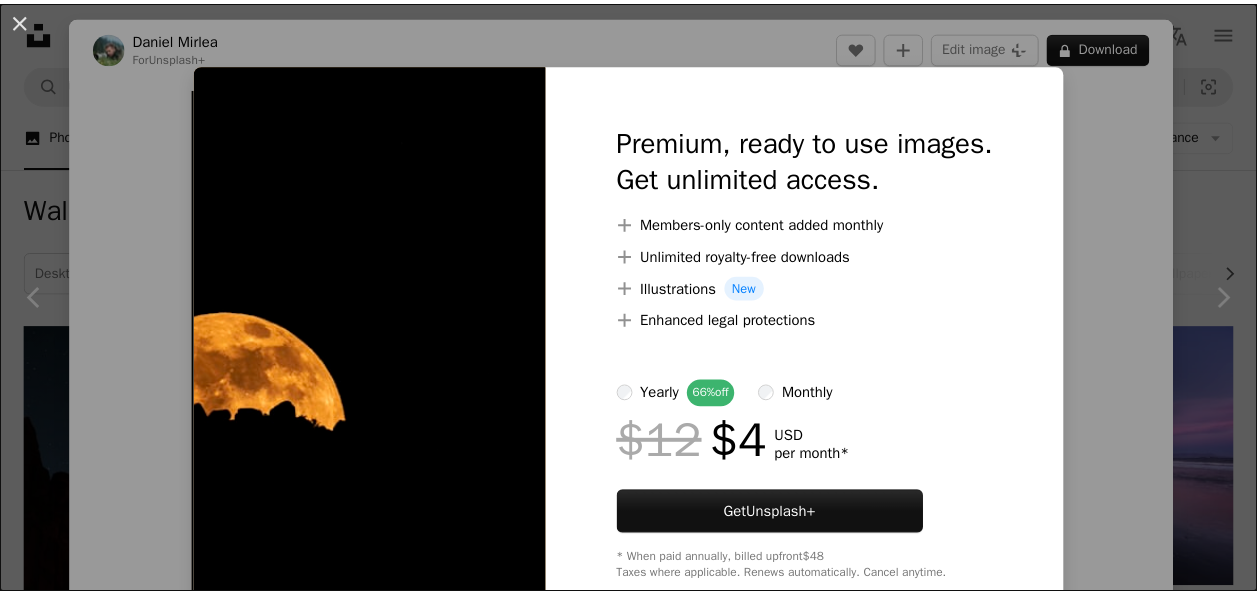 scroll, scrollTop: 5100, scrollLeft: 0, axis: vertical 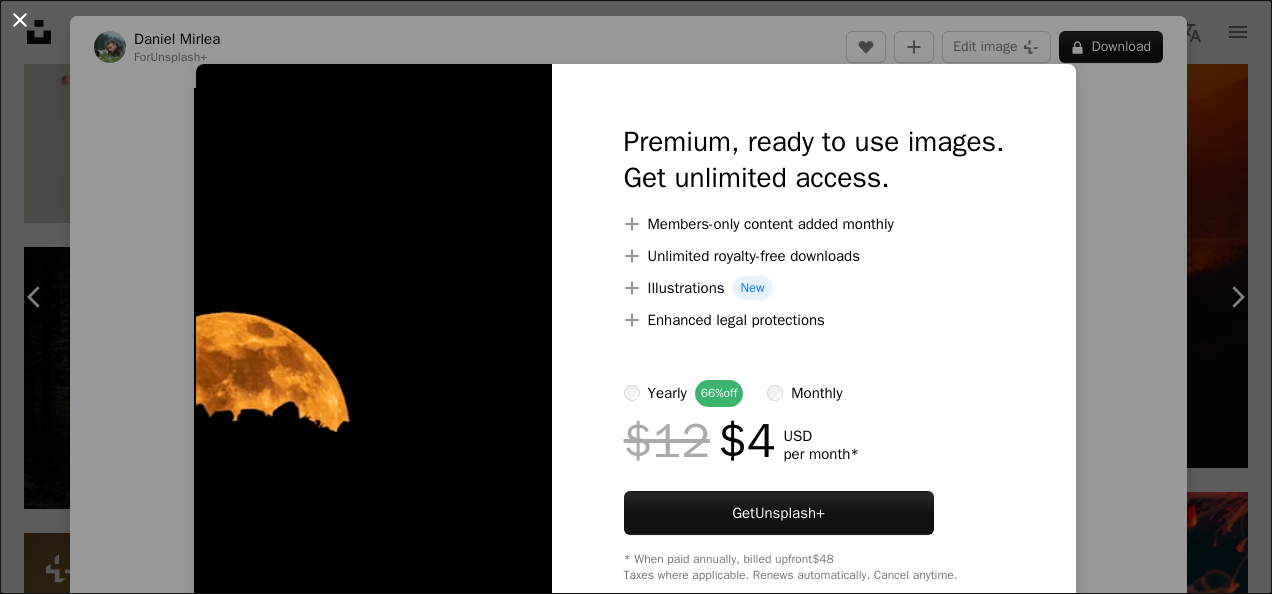 click on "An X shape" at bounding box center [20, 20] 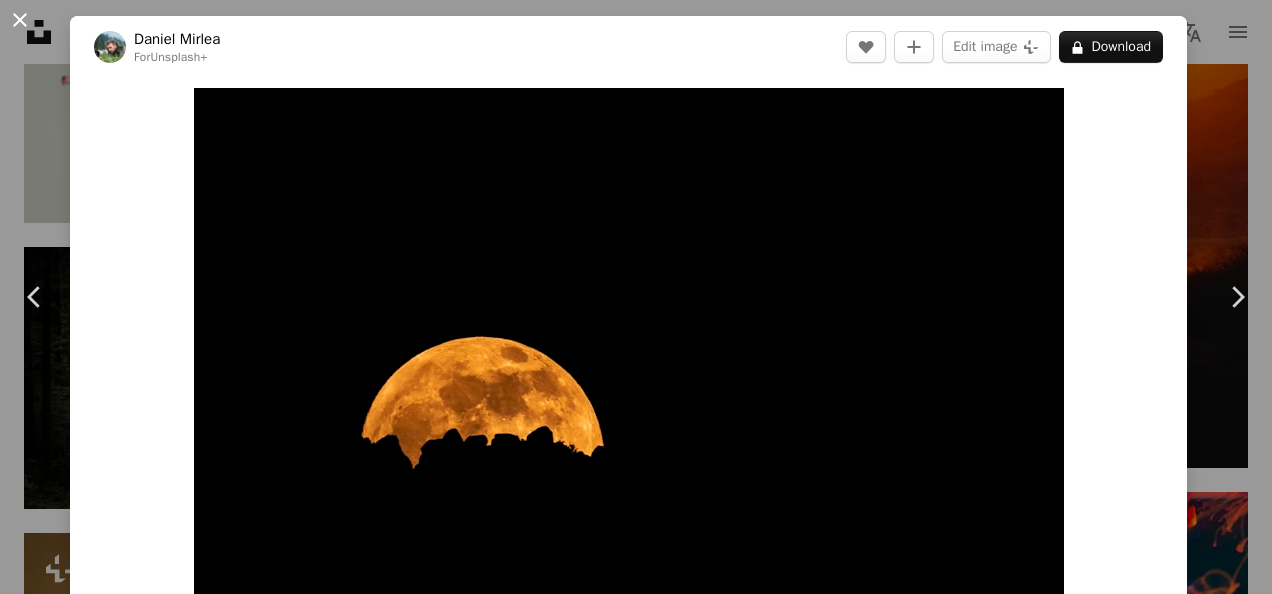 click on "An X shape" at bounding box center (20, 20) 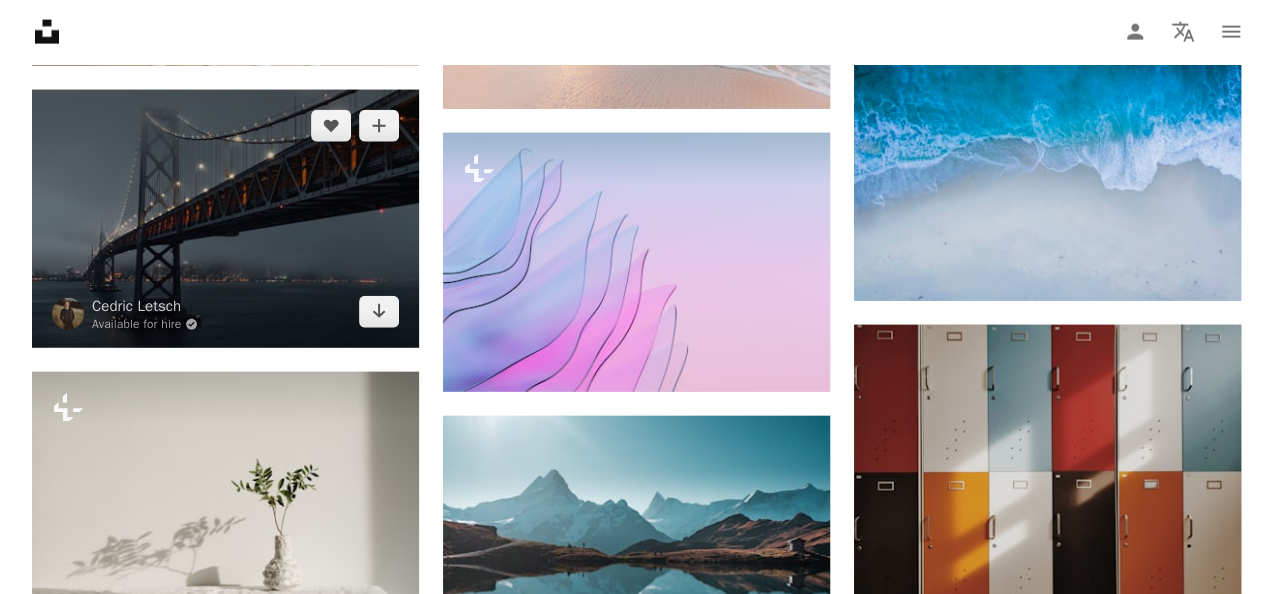 scroll, scrollTop: 6200, scrollLeft: 0, axis: vertical 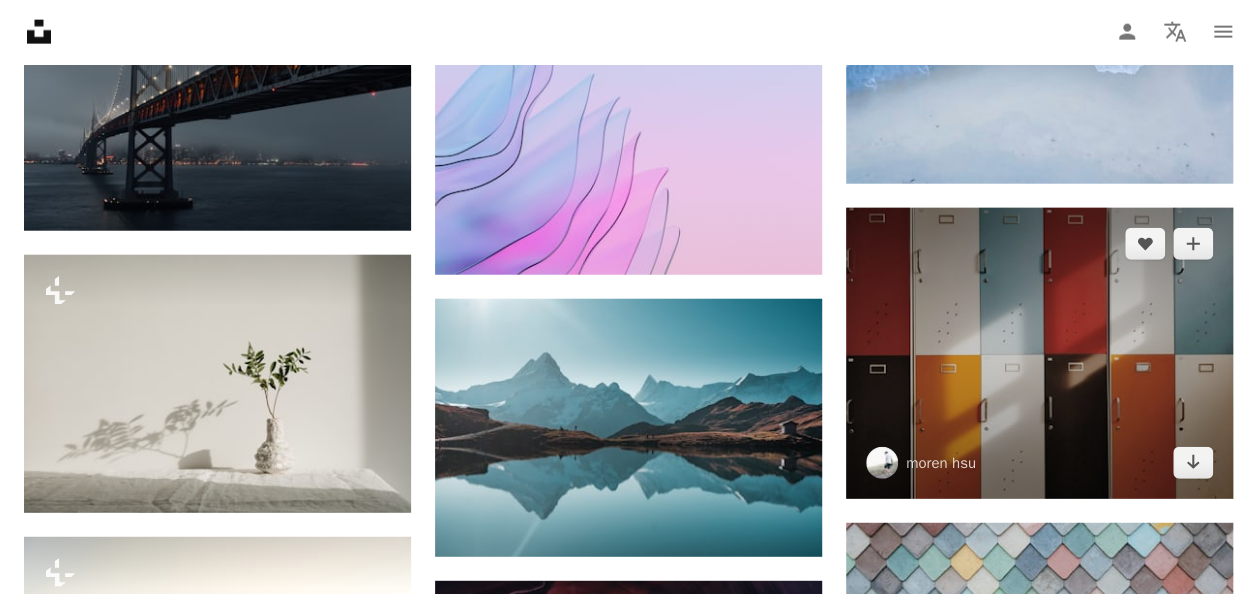 click at bounding box center (1039, 353) 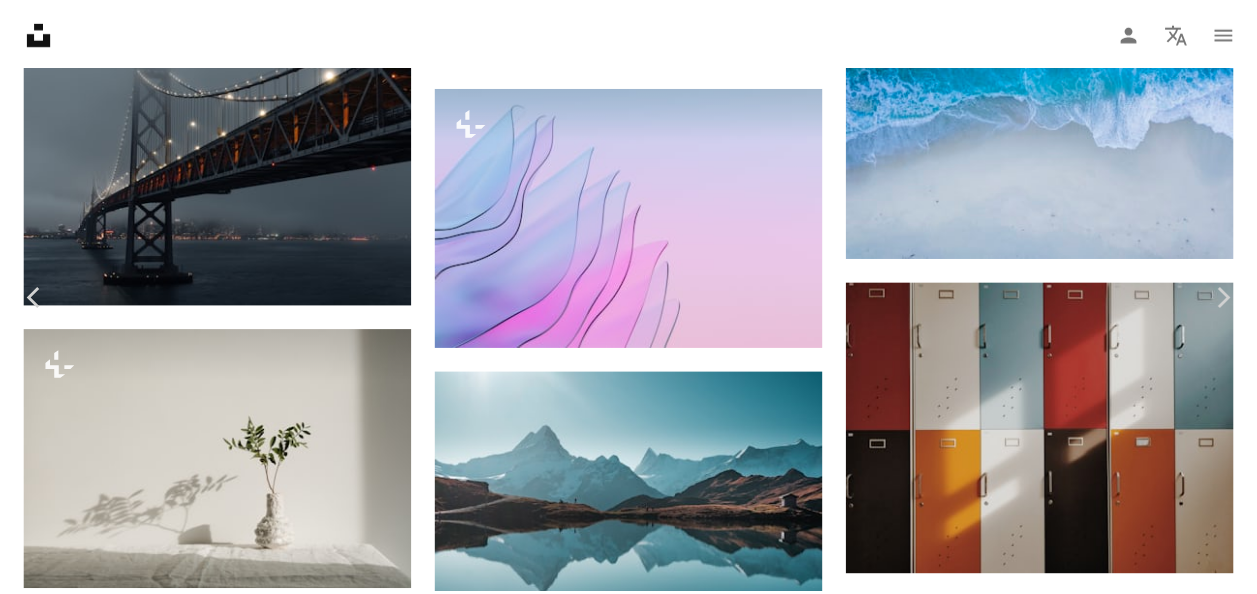 scroll, scrollTop: 0, scrollLeft: 0, axis: both 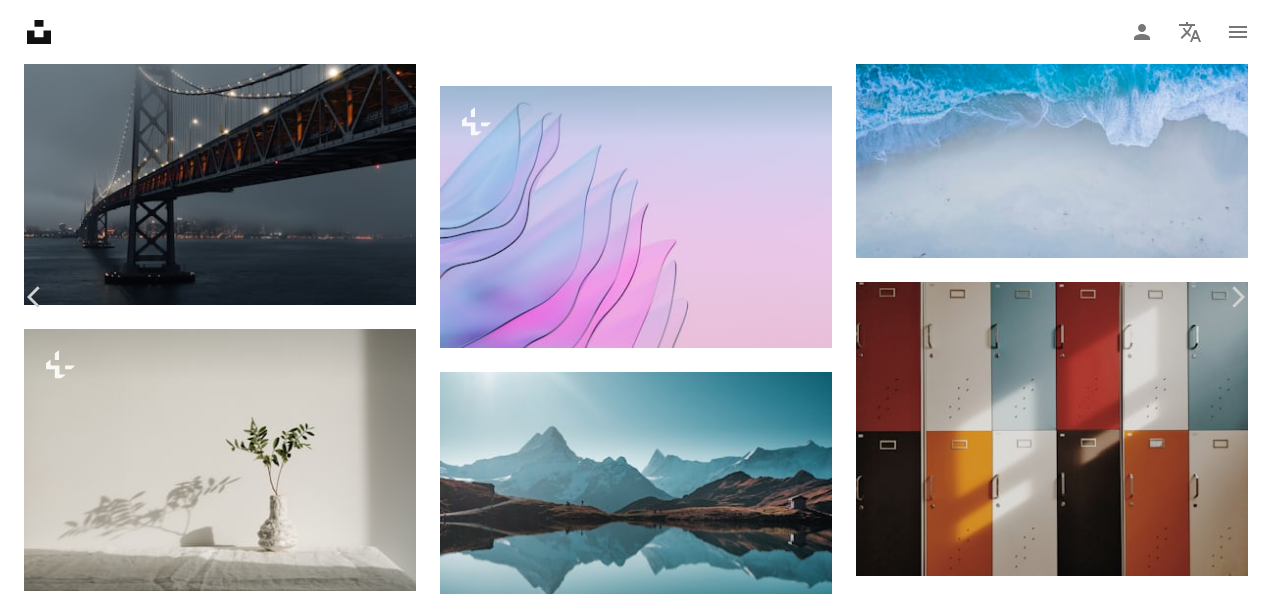 click on "Download free" at bounding box center (1073, 5404) 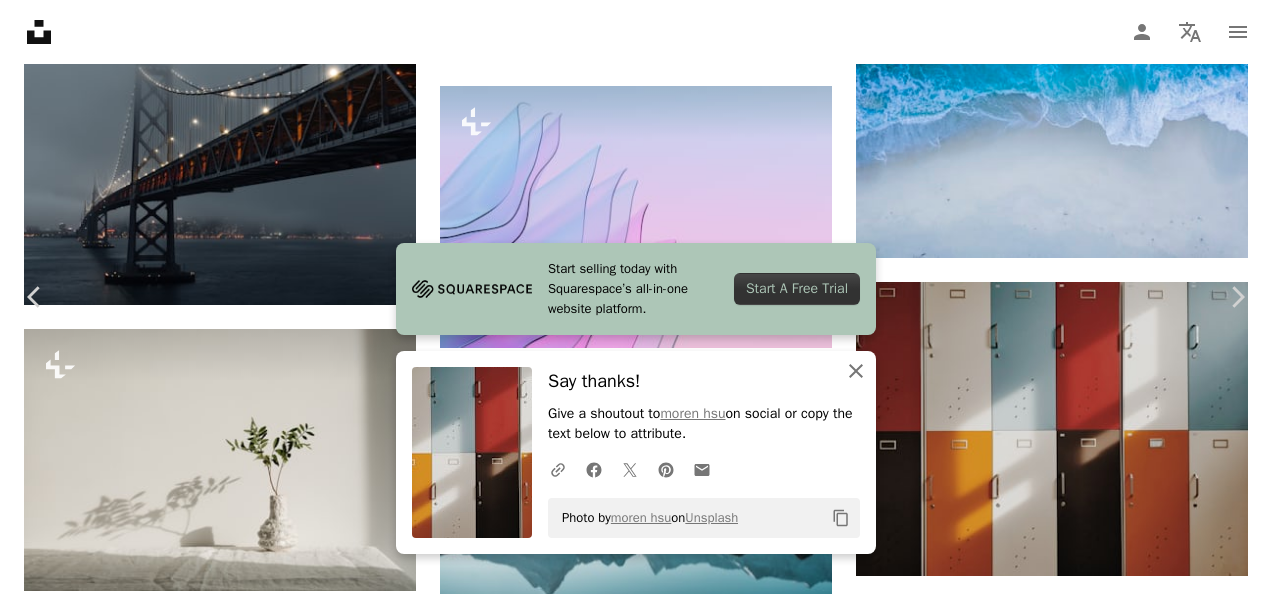 click on "An X shape" 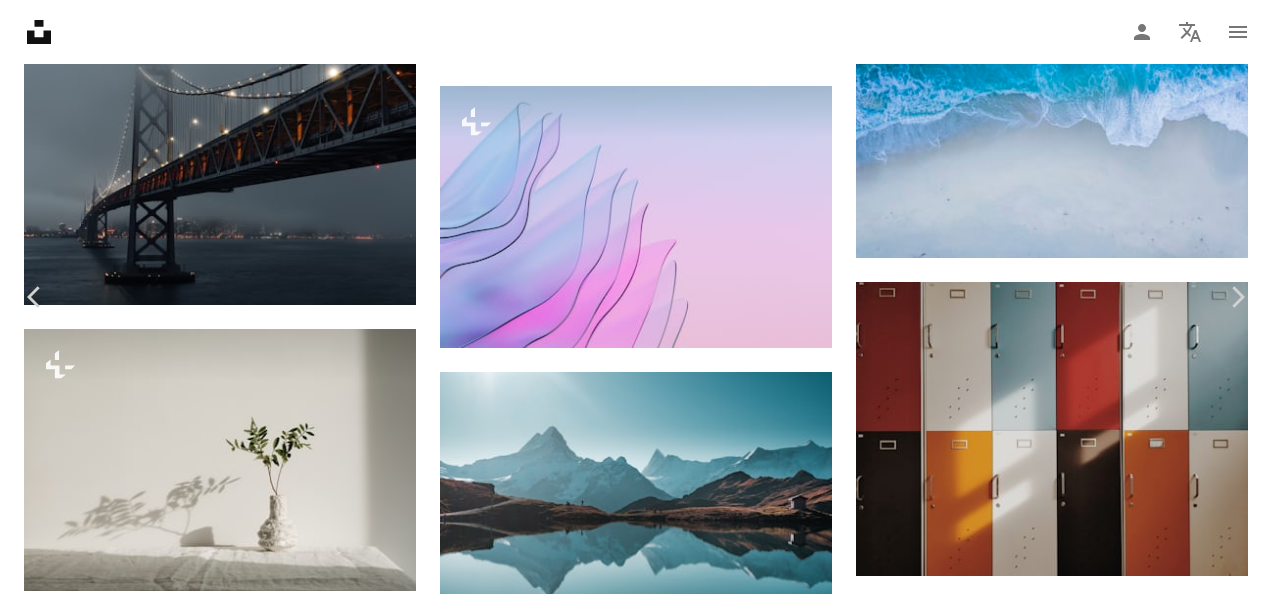 click on "An X shape" at bounding box center (20, 20) 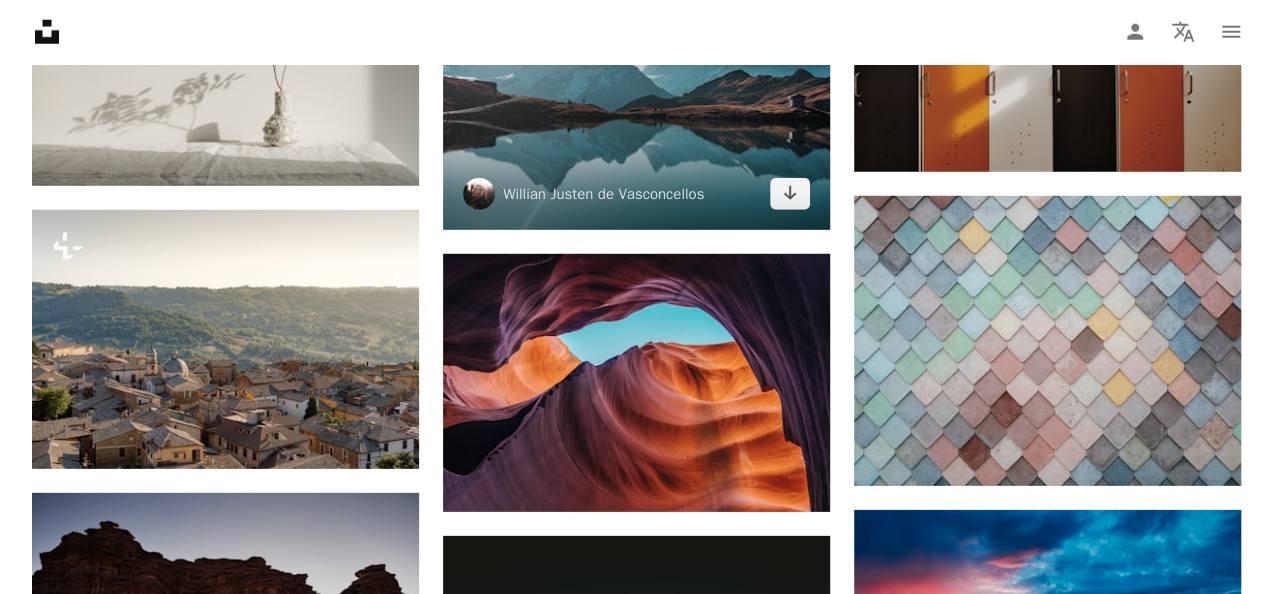 scroll, scrollTop: 6600, scrollLeft: 0, axis: vertical 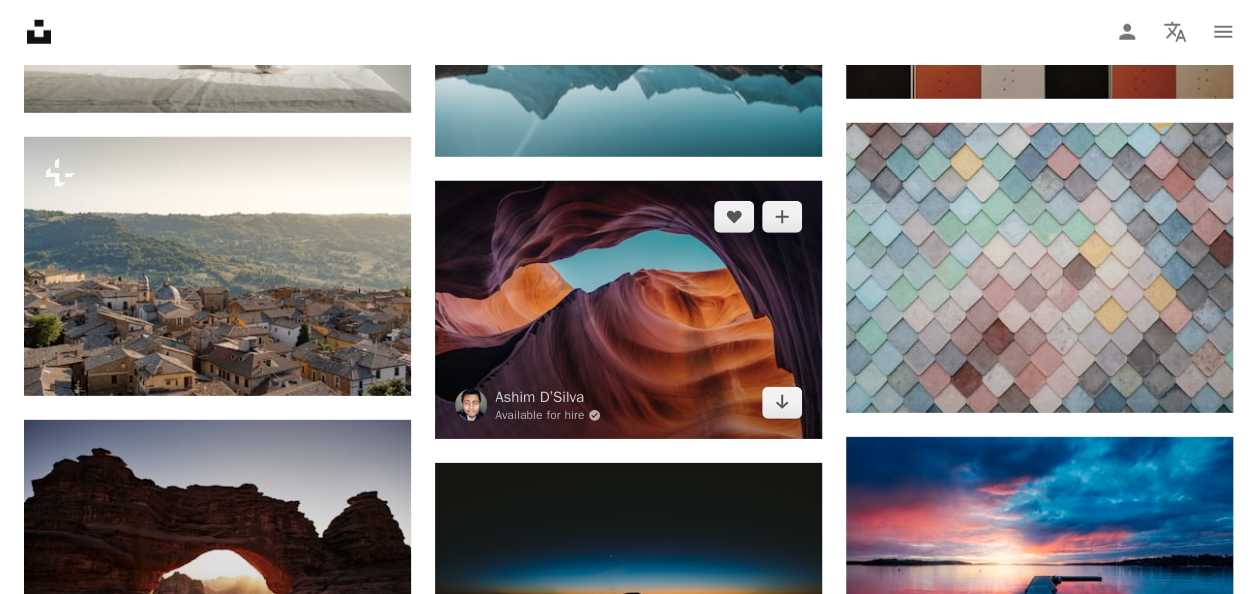 click at bounding box center (628, 310) 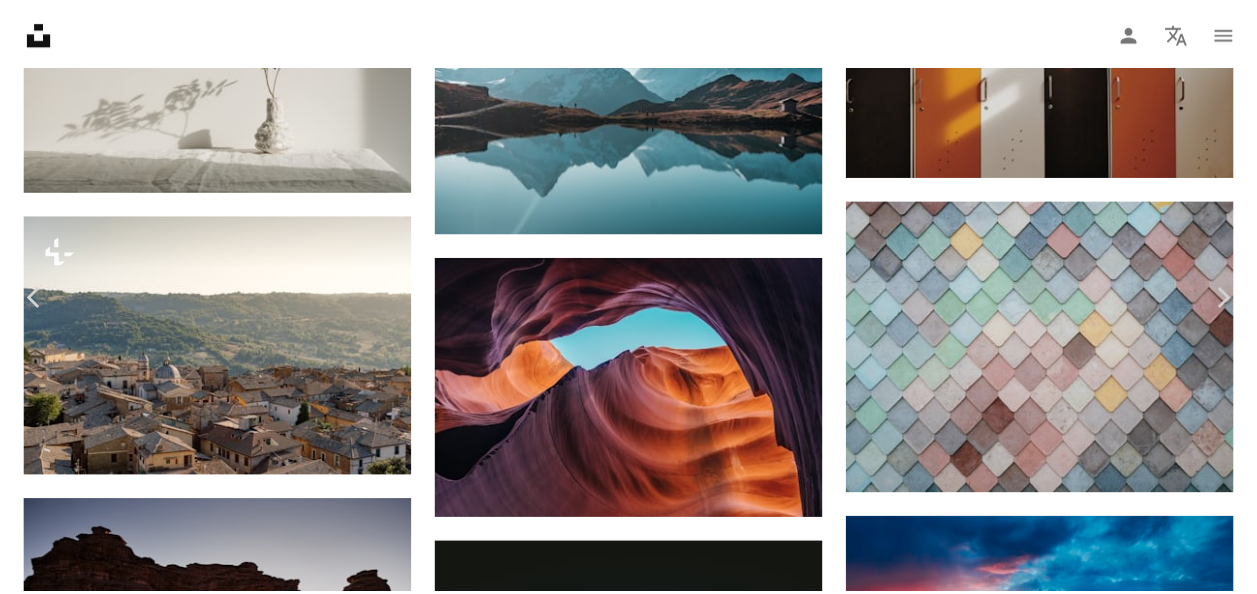 scroll, scrollTop: 0, scrollLeft: 0, axis: both 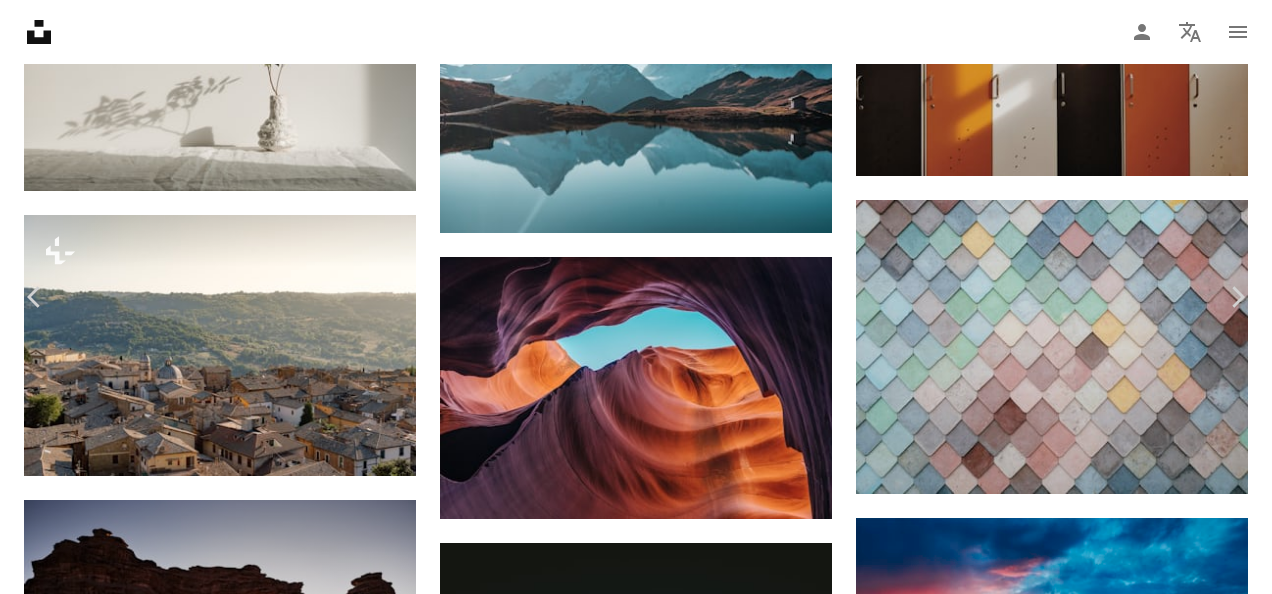 click on "Download free" at bounding box center [1073, 5004] 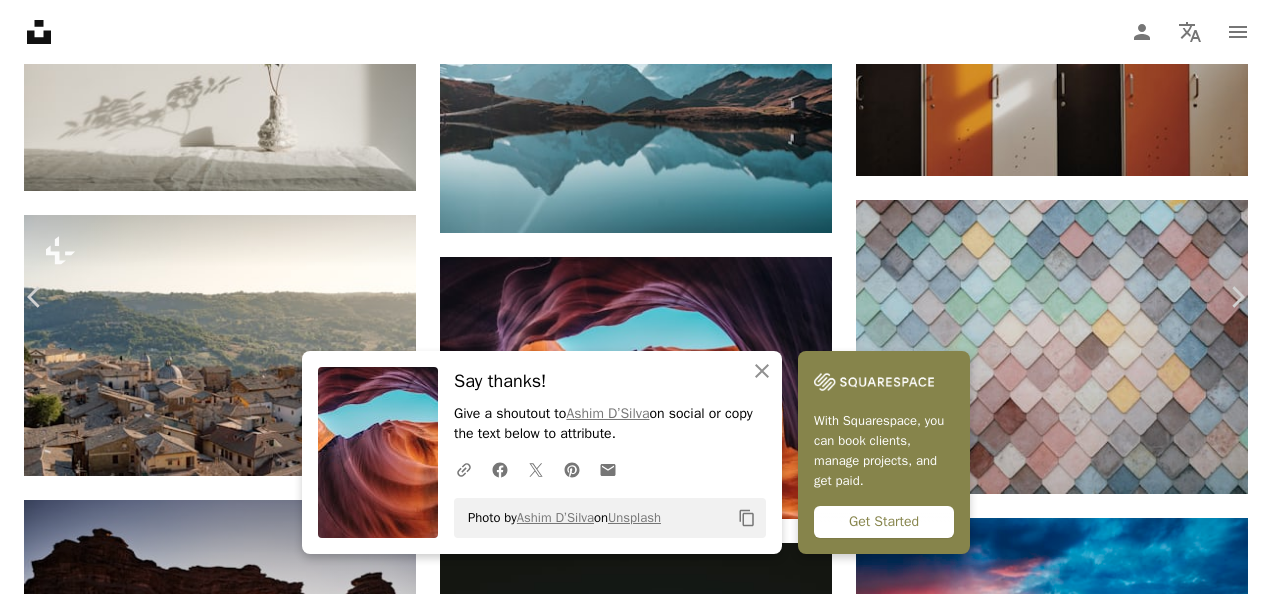 click on "An X shape" at bounding box center (20, 20) 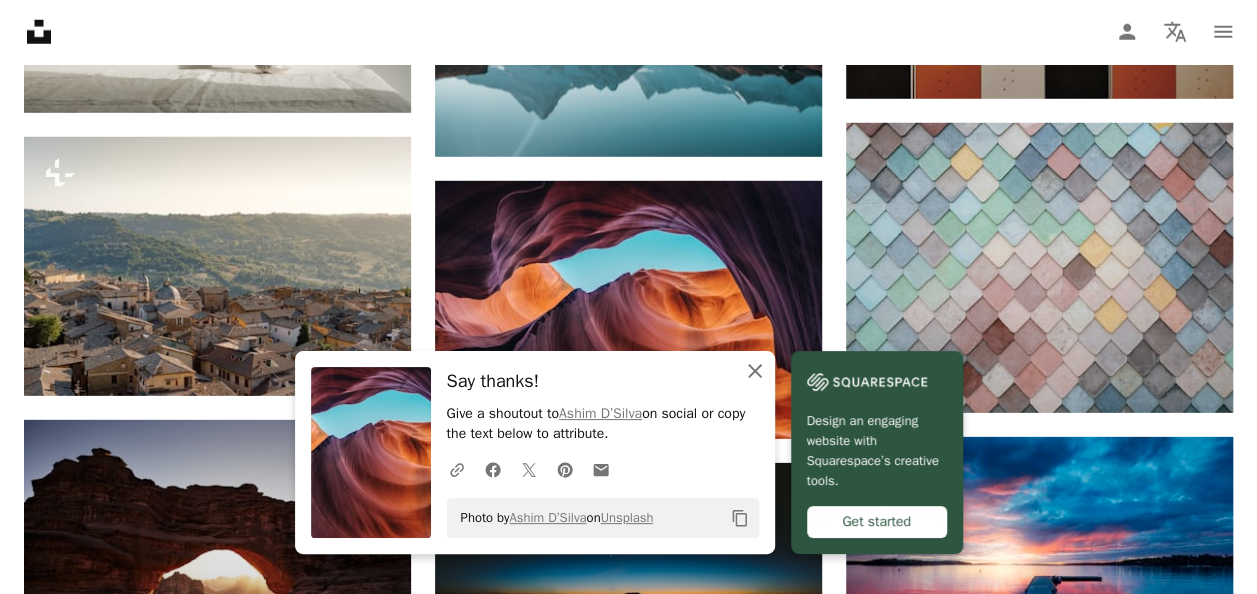 click 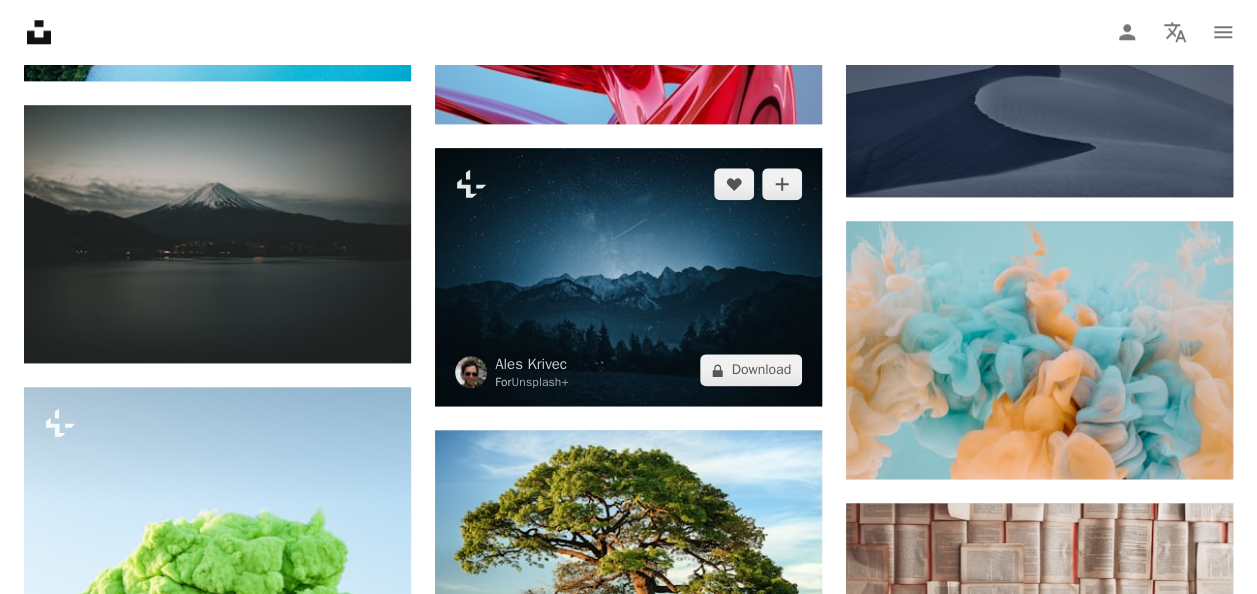 scroll, scrollTop: 8600, scrollLeft: 0, axis: vertical 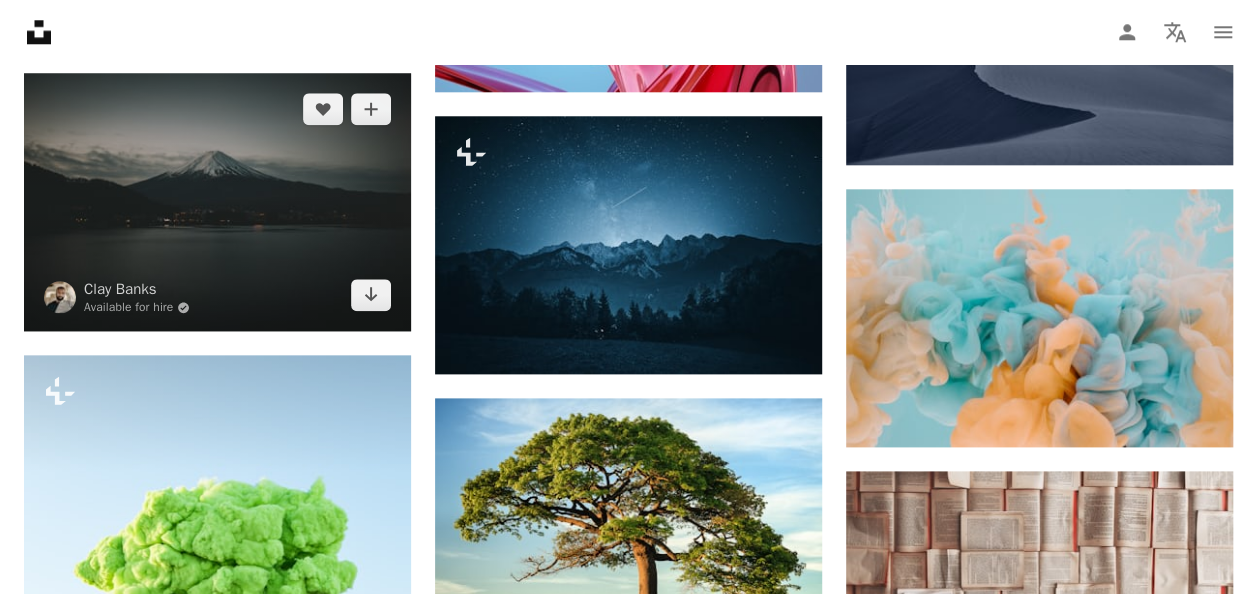 click at bounding box center [217, 202] 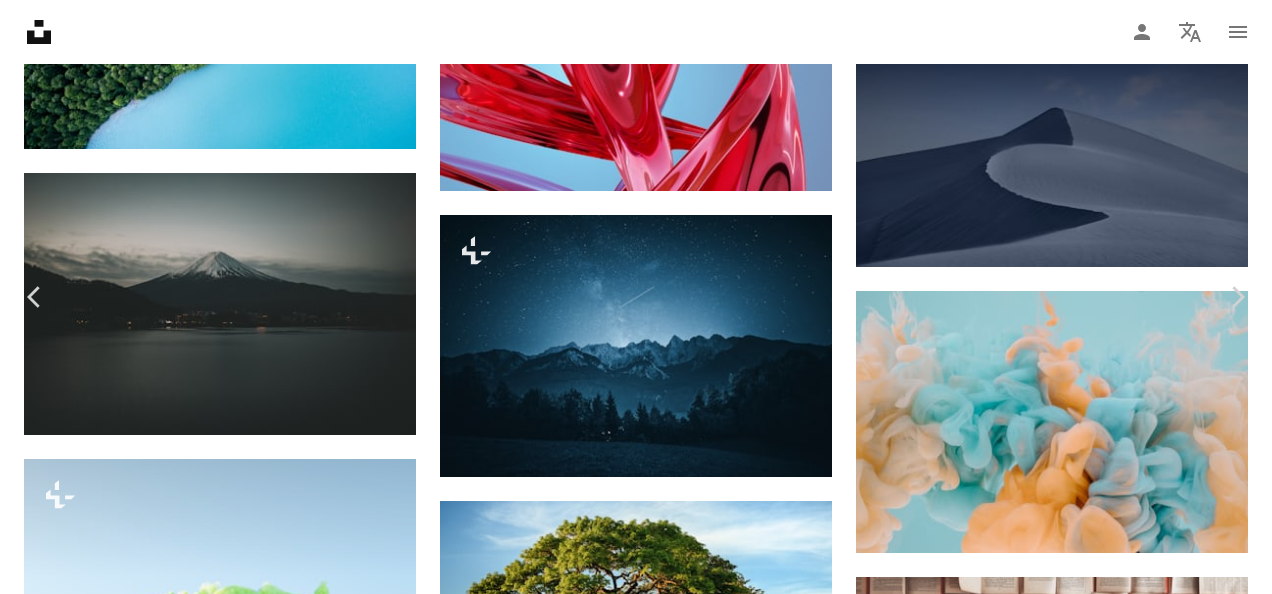 click on "Download free" at bounding box center [1073, 3005] 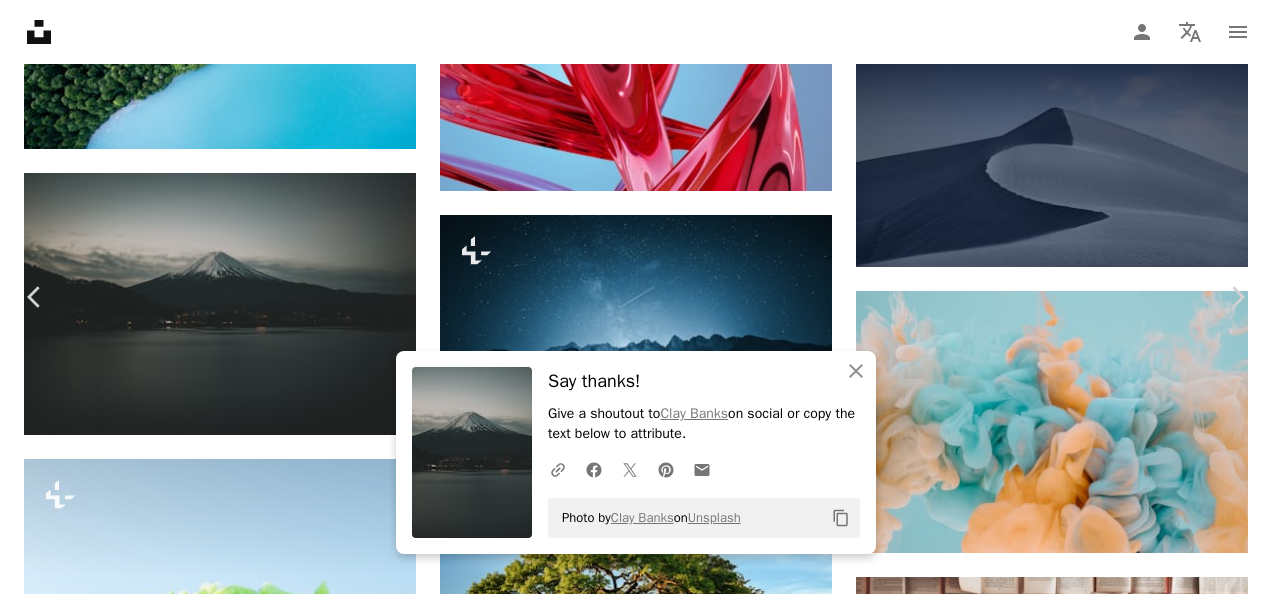 click on "[FIRST] [LAST] Available for hire A checkmark inside of a circle A heart A plus sign Edit image   Plus sign for Unsplash+ Download free Chevron down" at bounding box center (628, 3005) 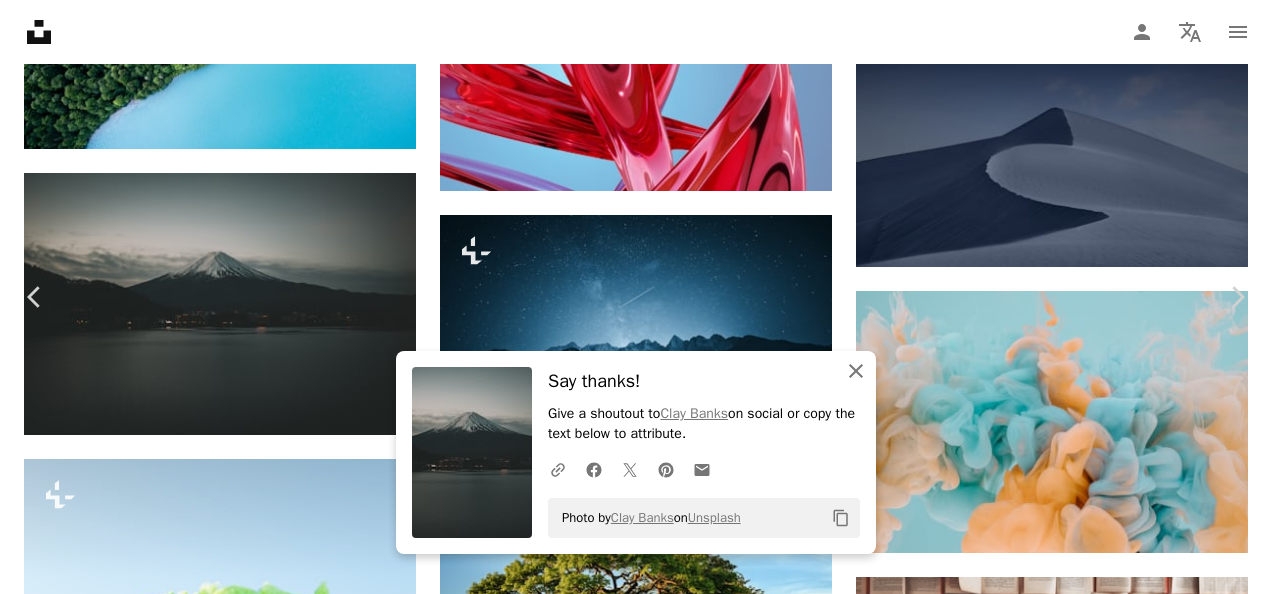 click 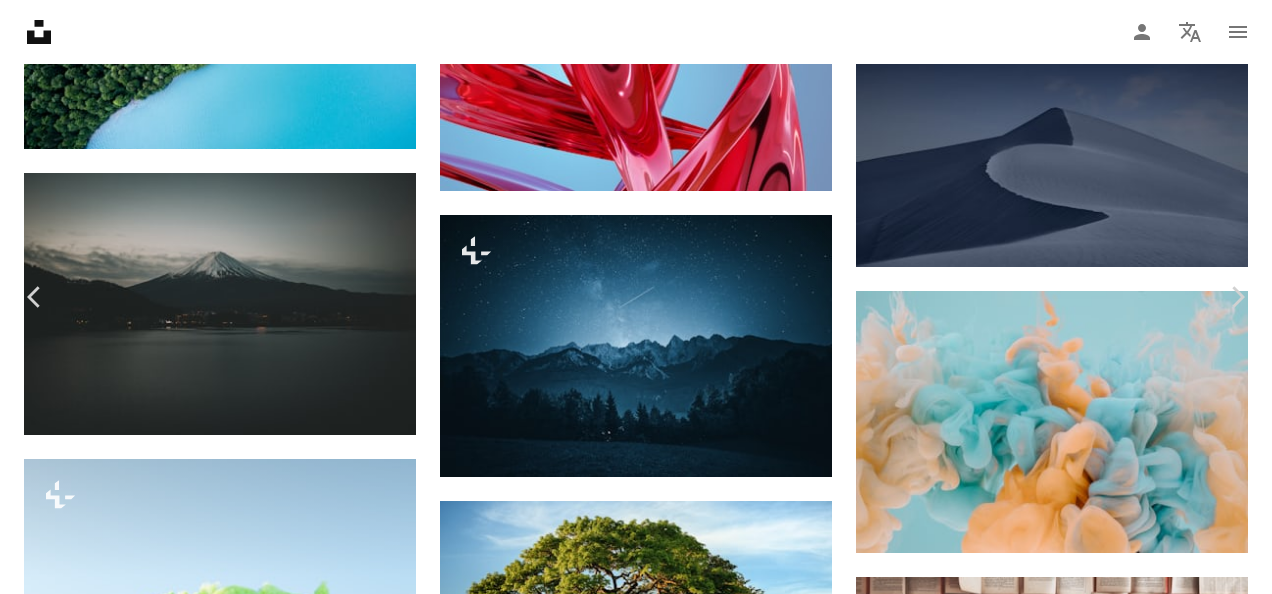 click on "An X shape" at bounding box center [20, 20] 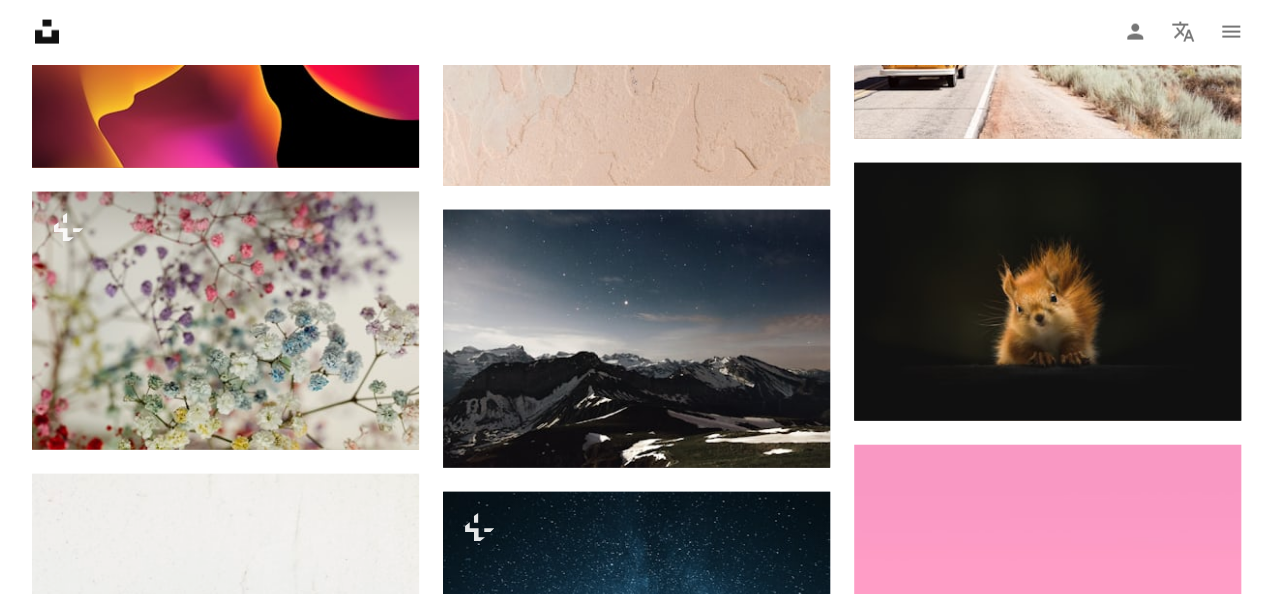 scroll, scrollTop: 21103, scrollLeft: 0, axis: vertical 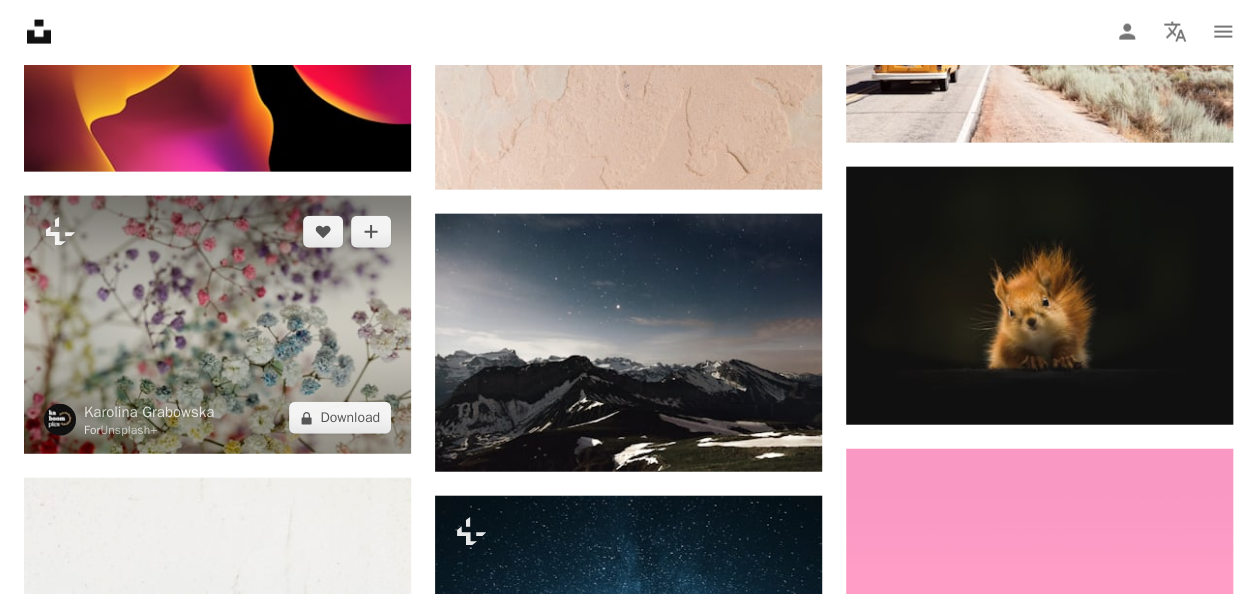 click at bounding box center [217, 325] 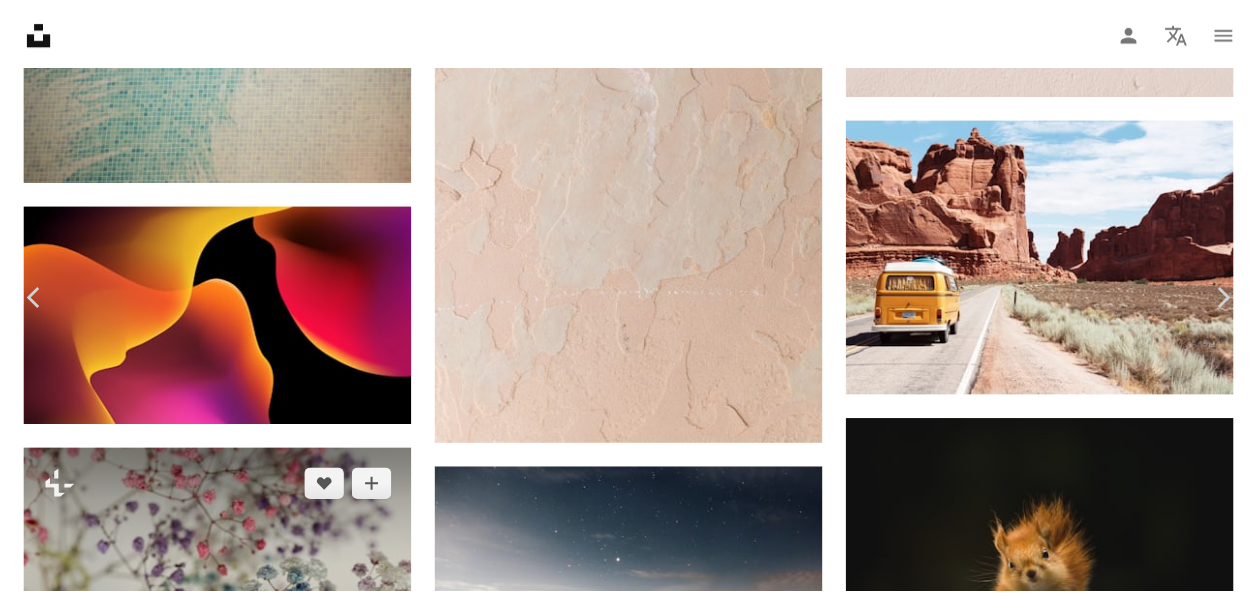 scroll, scrollTop: 111, scrollLeft: 0, axis: vertical 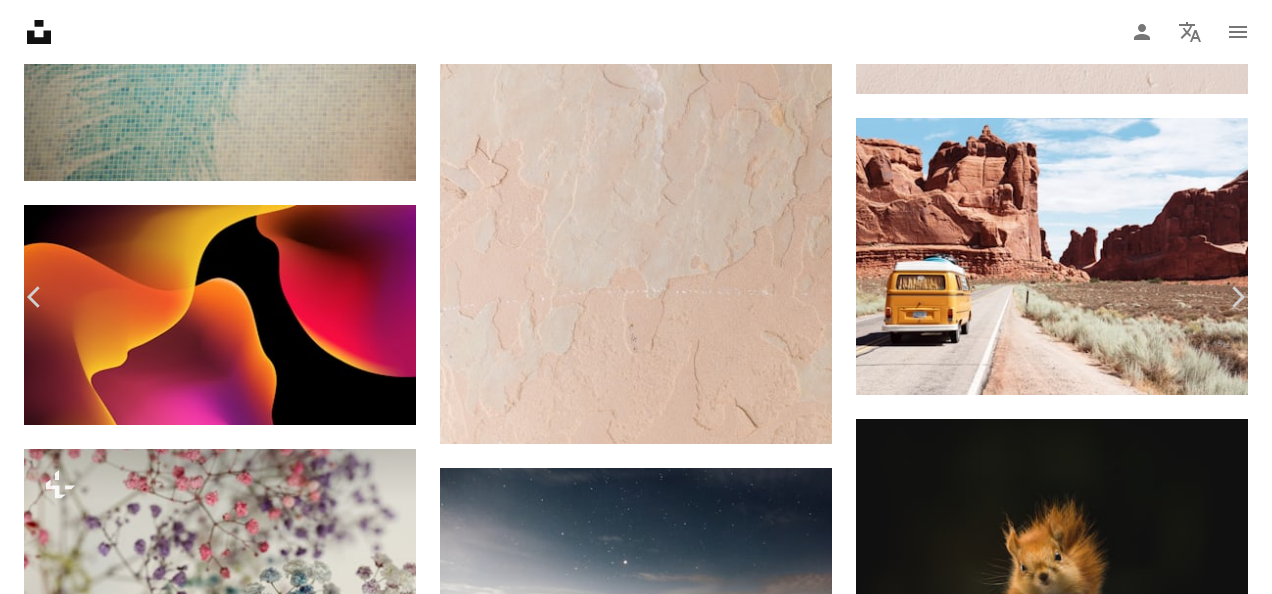 click on "An X shape" at bounding box center (20, 20) 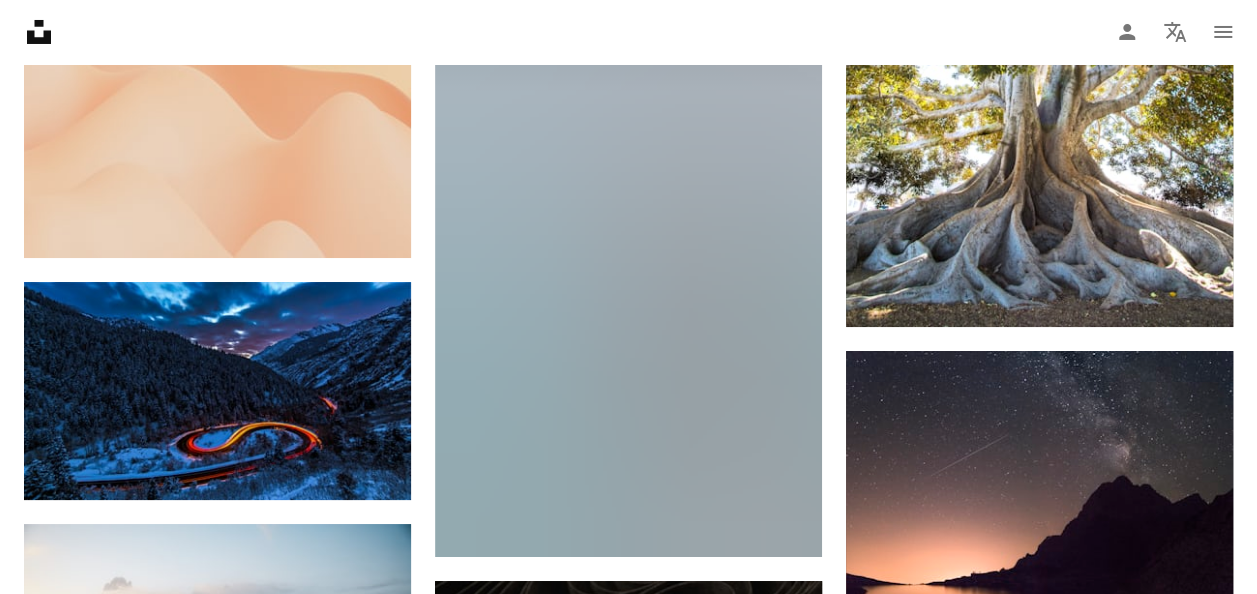 scroll, scrollTop: 22502, scrollLeft: 0, axis: vertical 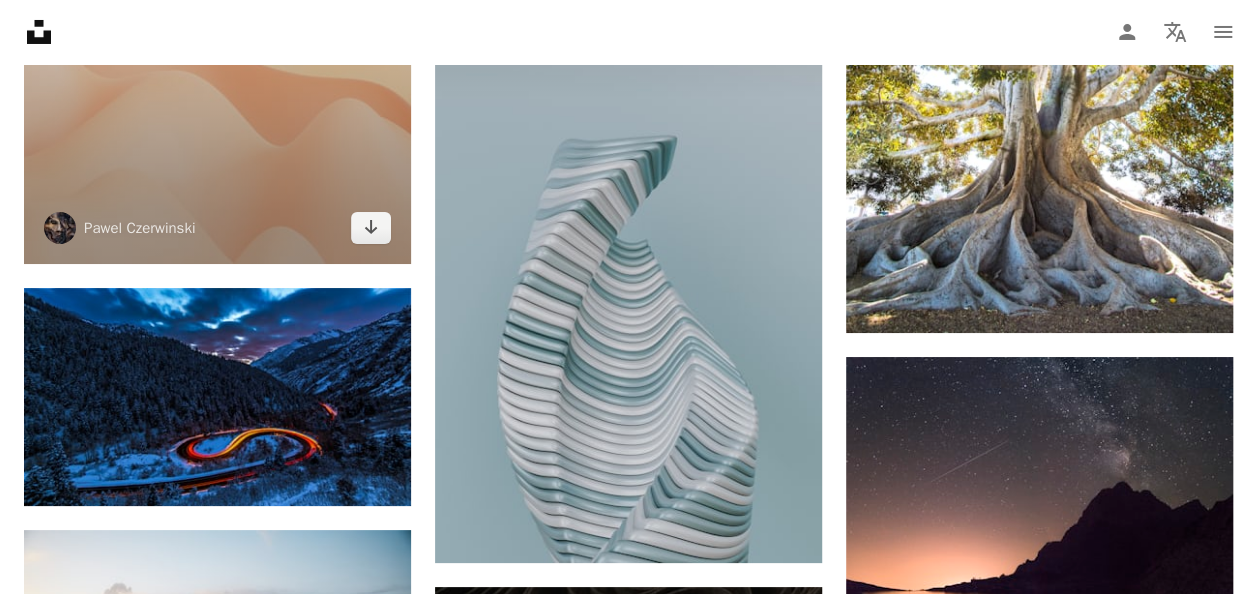 click at bounding box center [1039, 498] 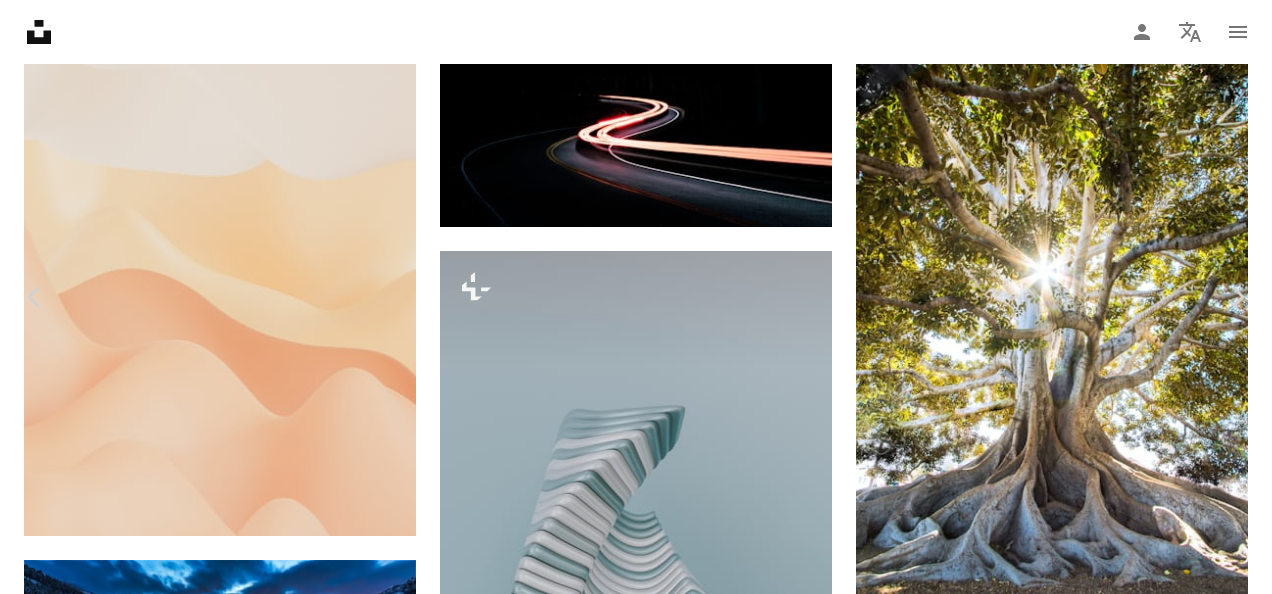 click on "An X shape" at bounding box center (20, 20) 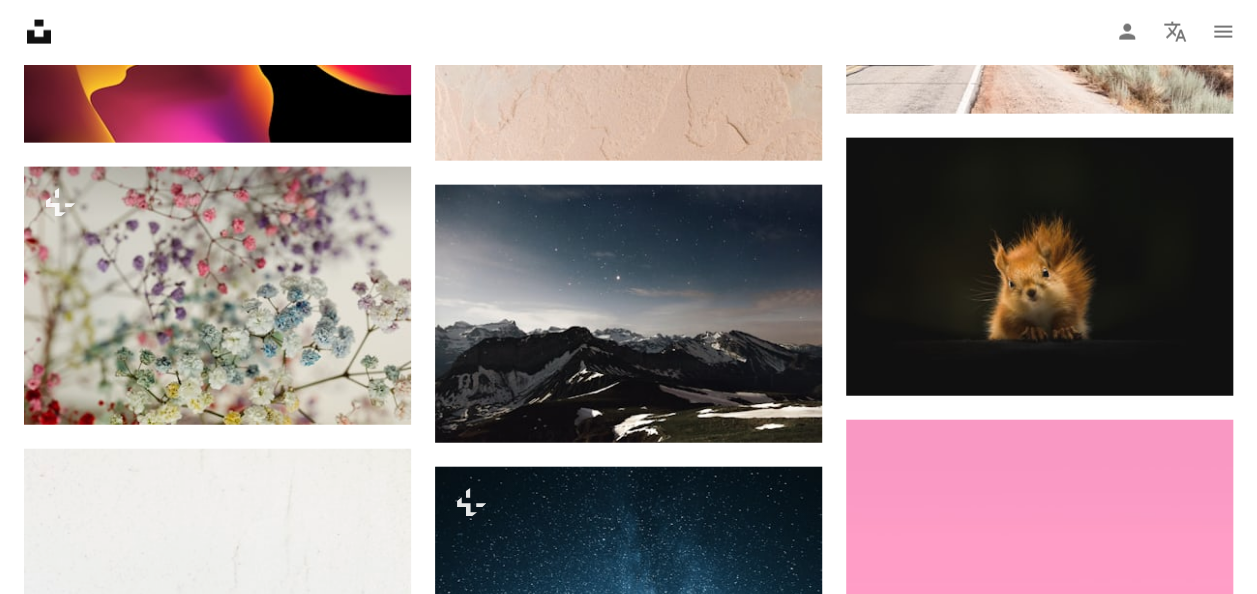 scroll, scrollTop: 21002, scrollLeft: 0, axis: vertical 